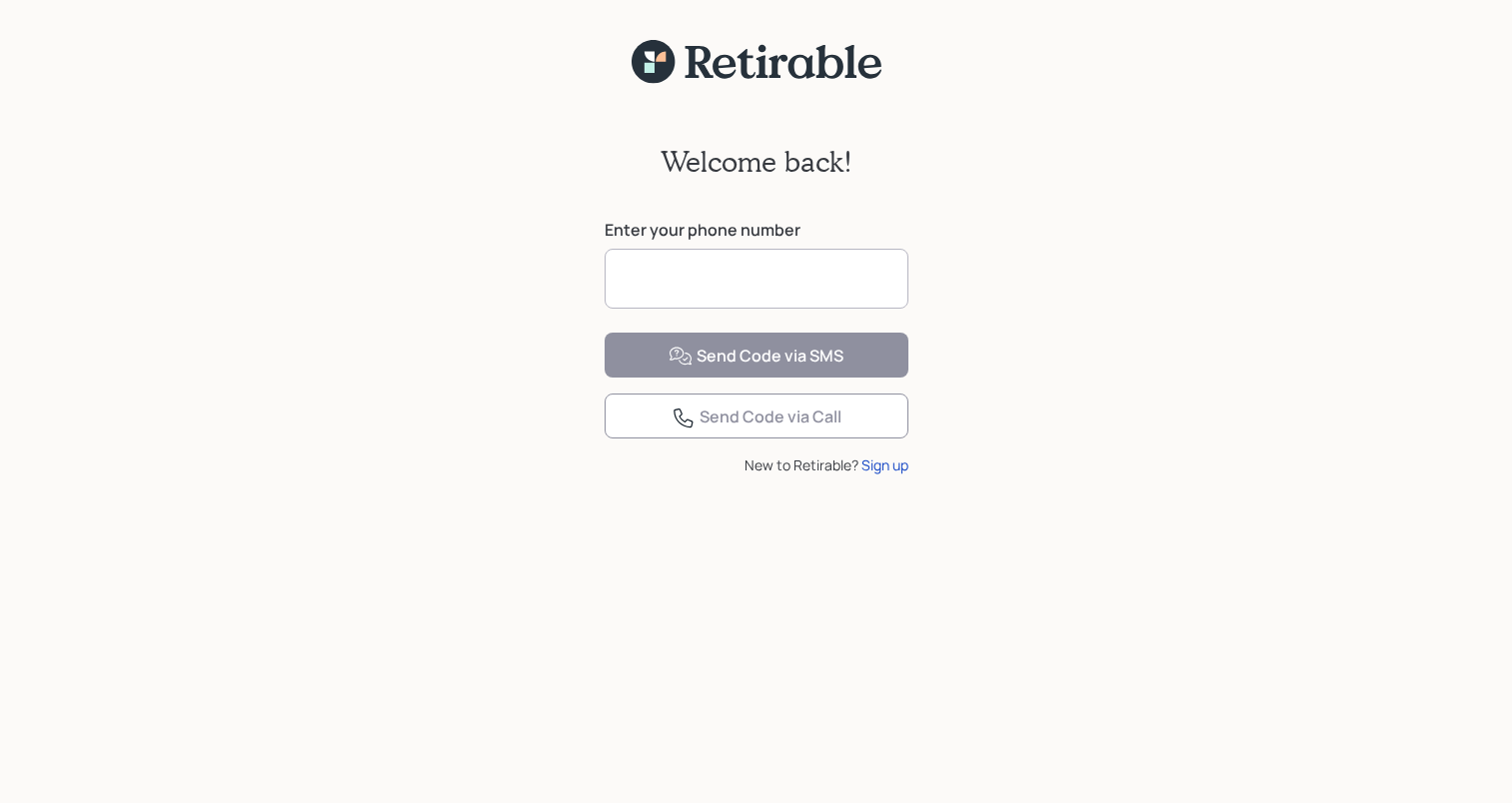 scroll, scrollTop: 0, scrollLeft: 0, axis: both 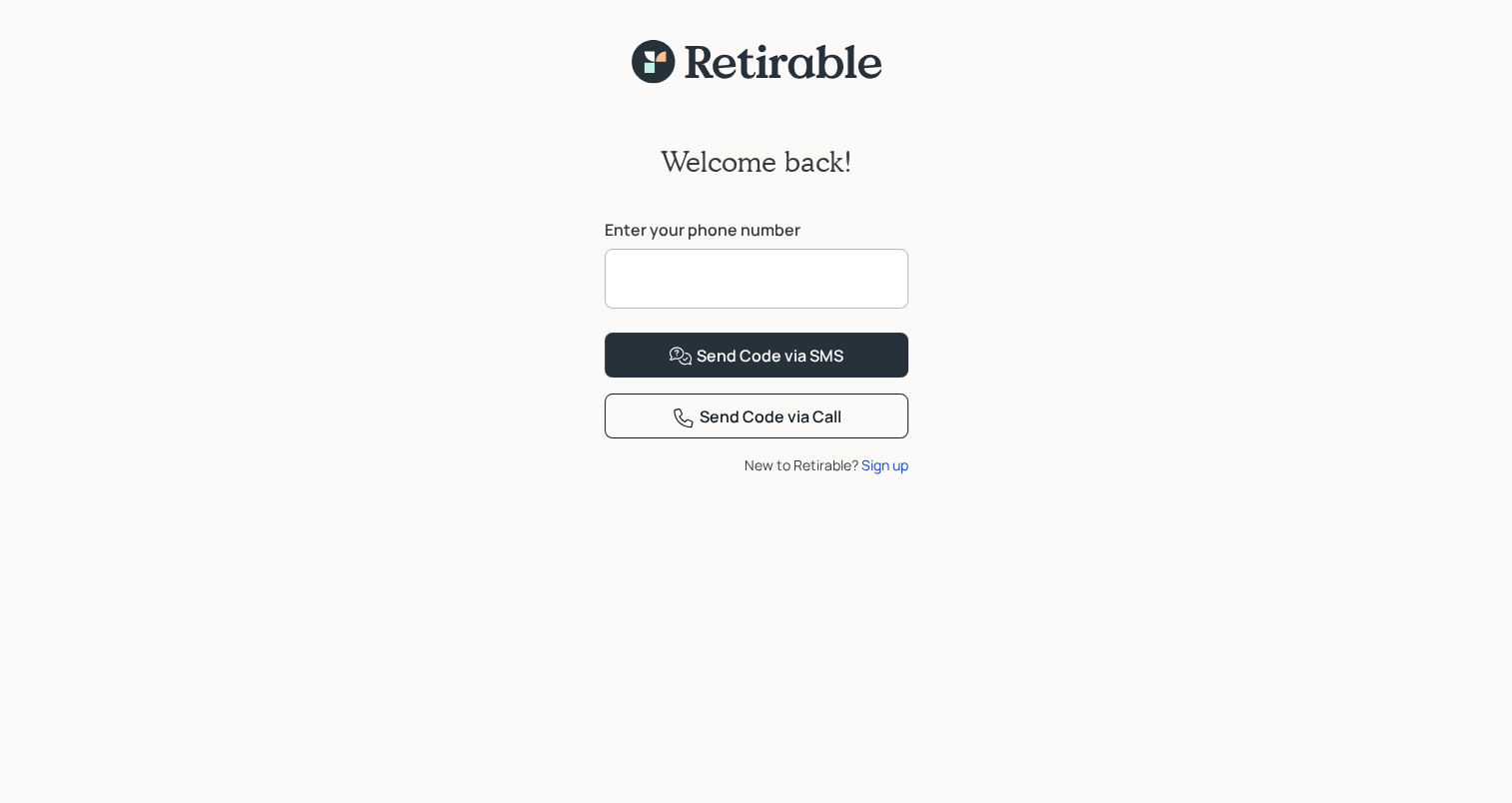 click at bounding box center [756, 279] 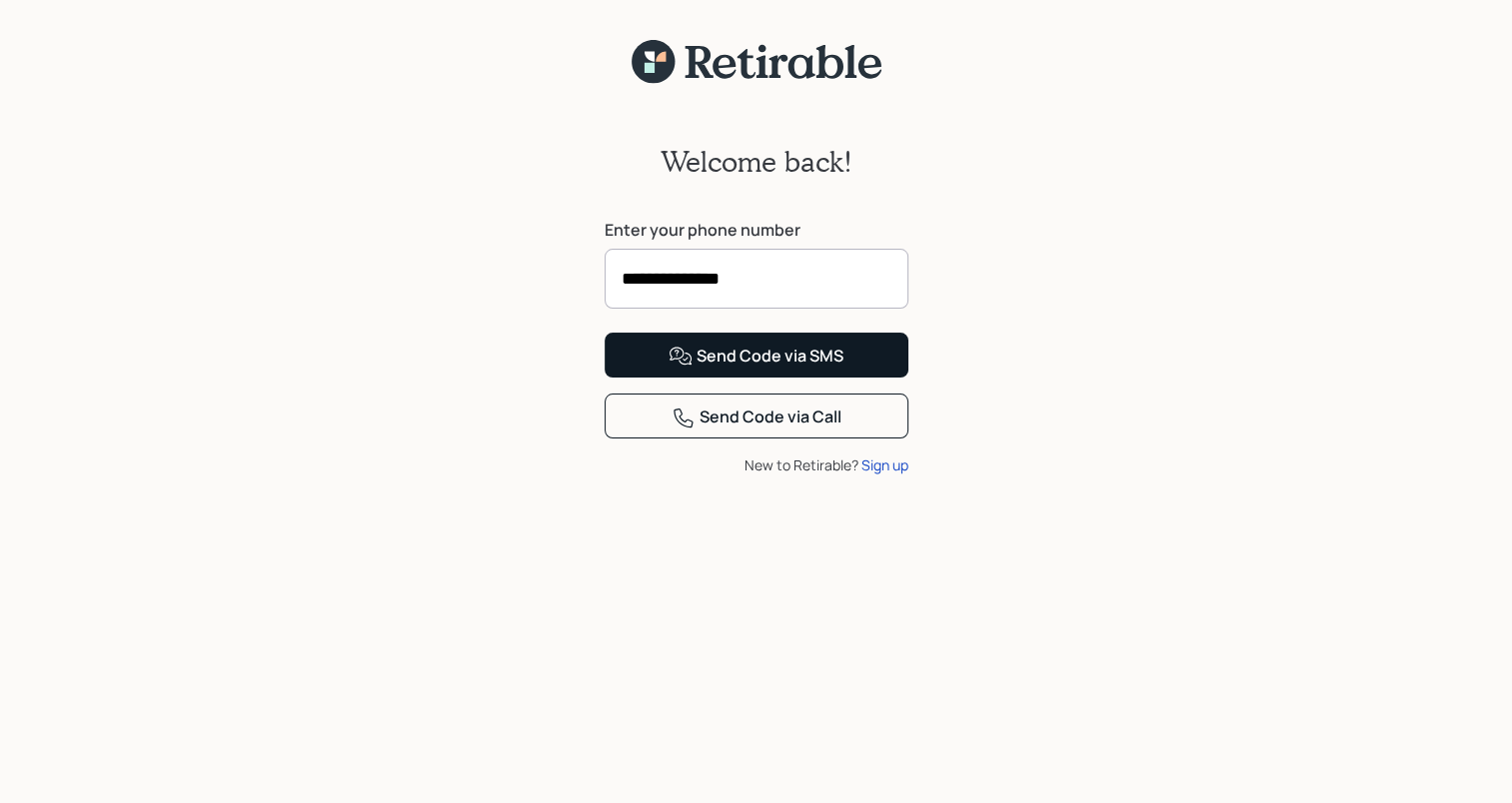 type on "**********" 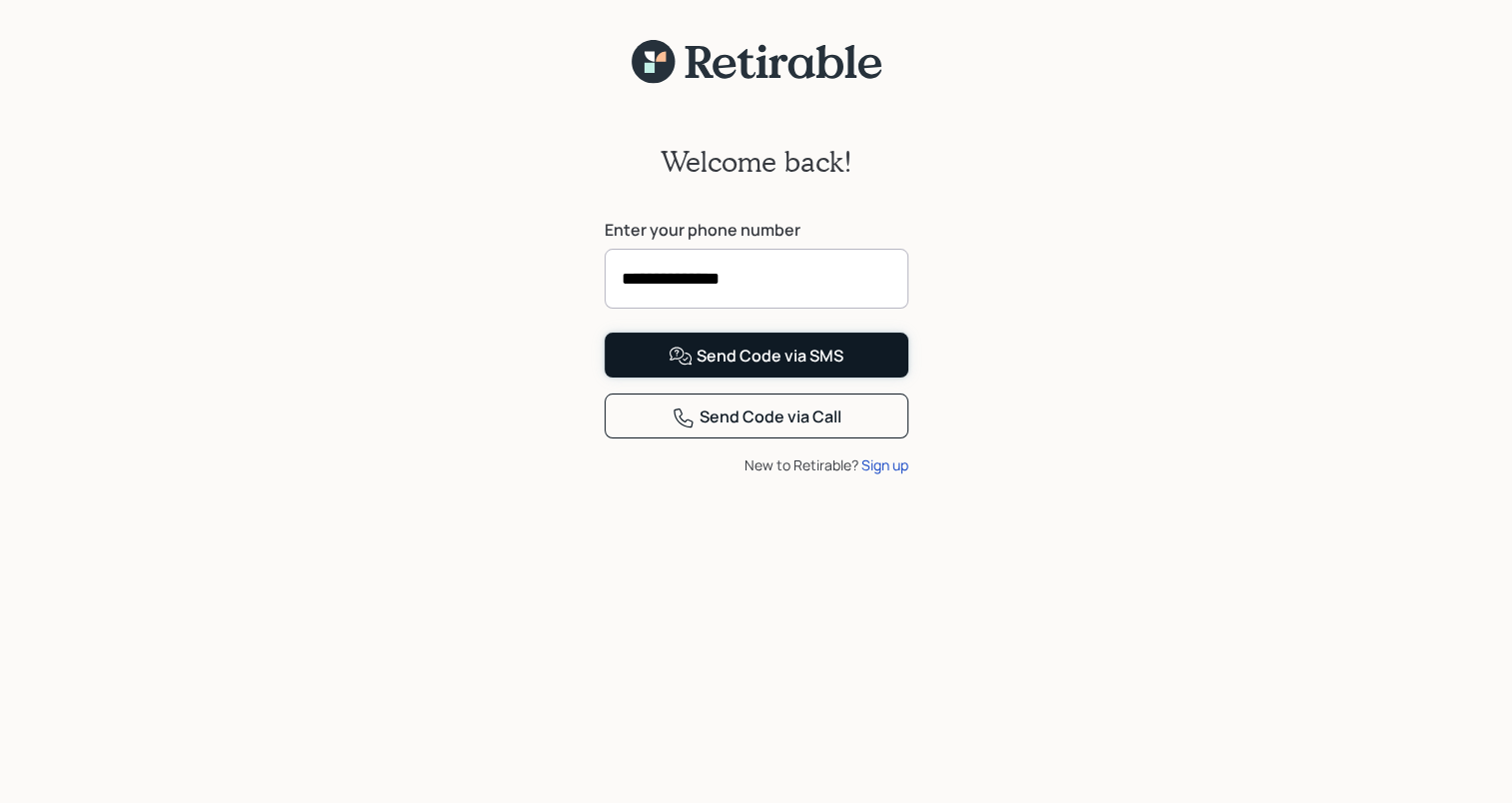 click on "Send Code via SMS" at bounding box center [756, 355] 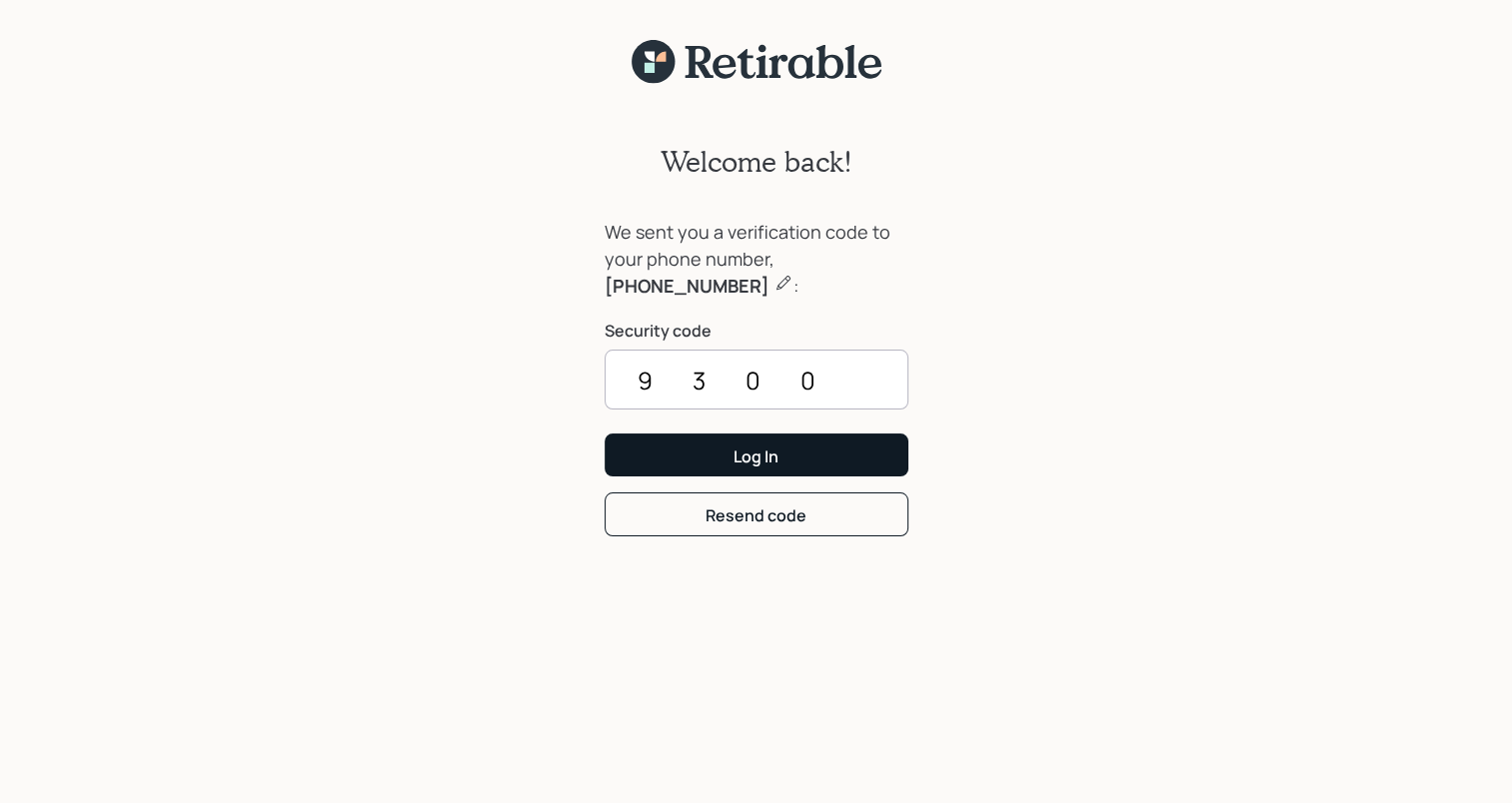 type on "9300" 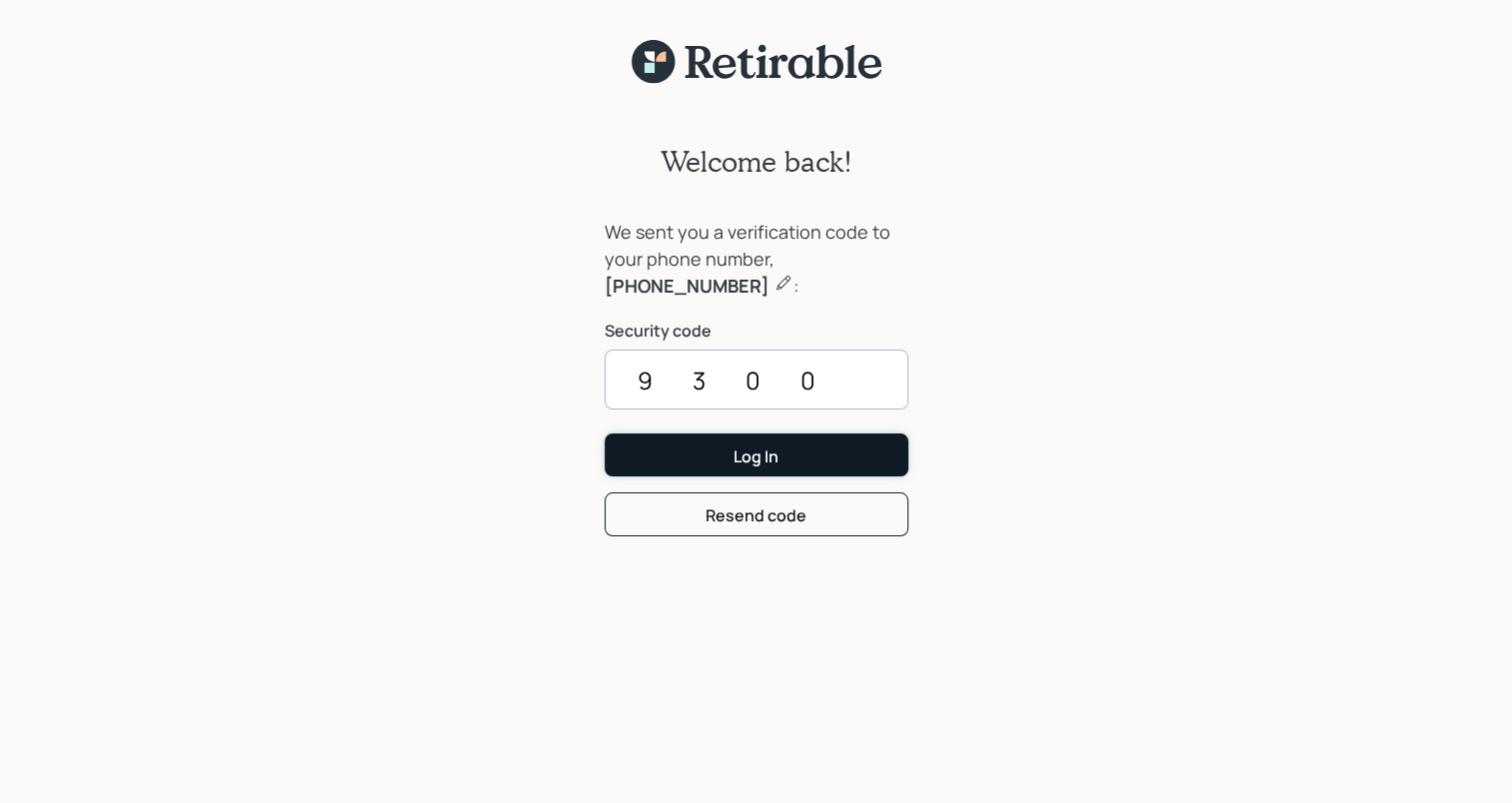 click on "Log In" at bounding box center [756, 456] 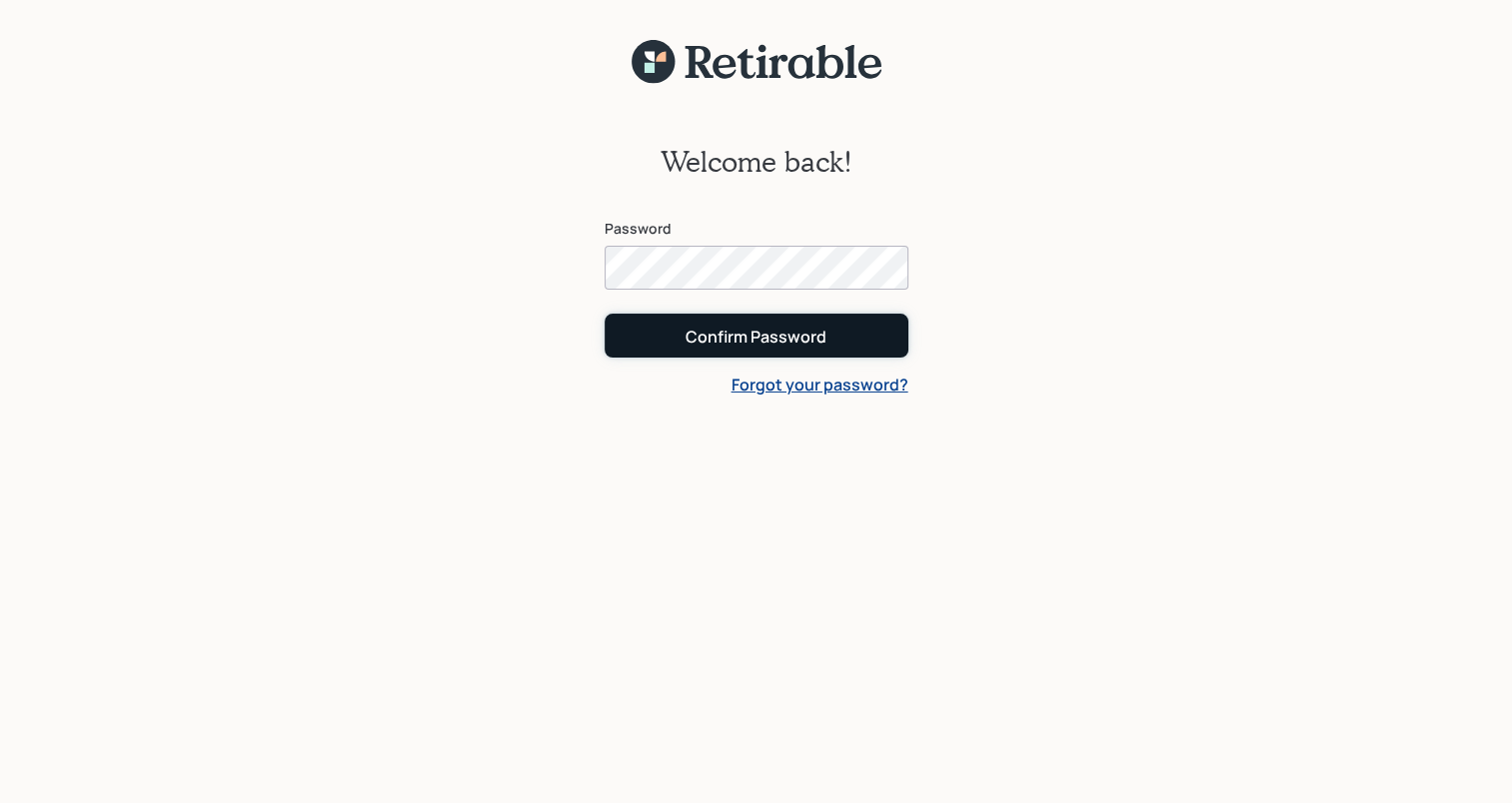 click on "Confirm Password" at bounding box center [756, 335] 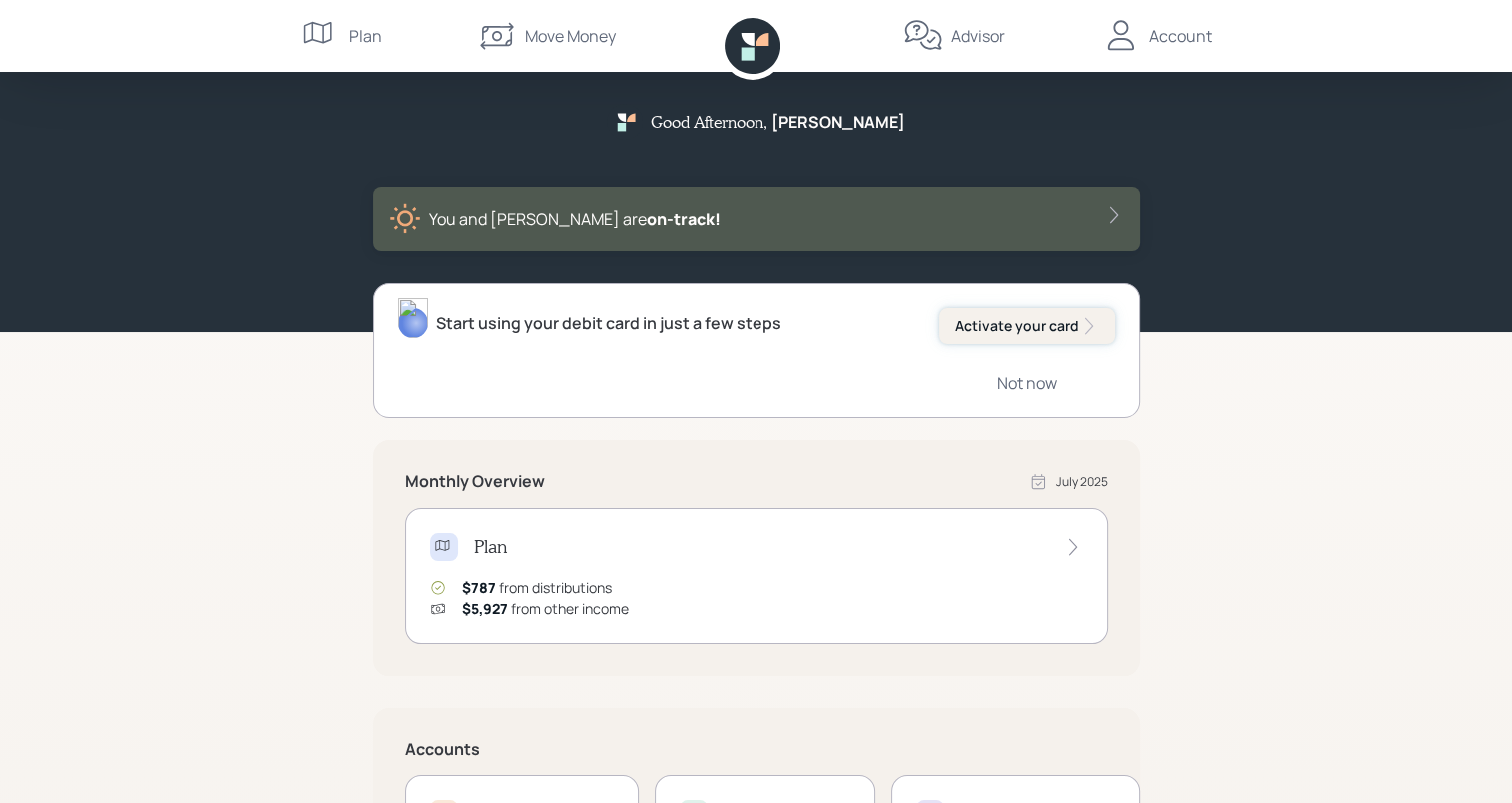 click on "Activate your card" at bounding box center (1027, 326) 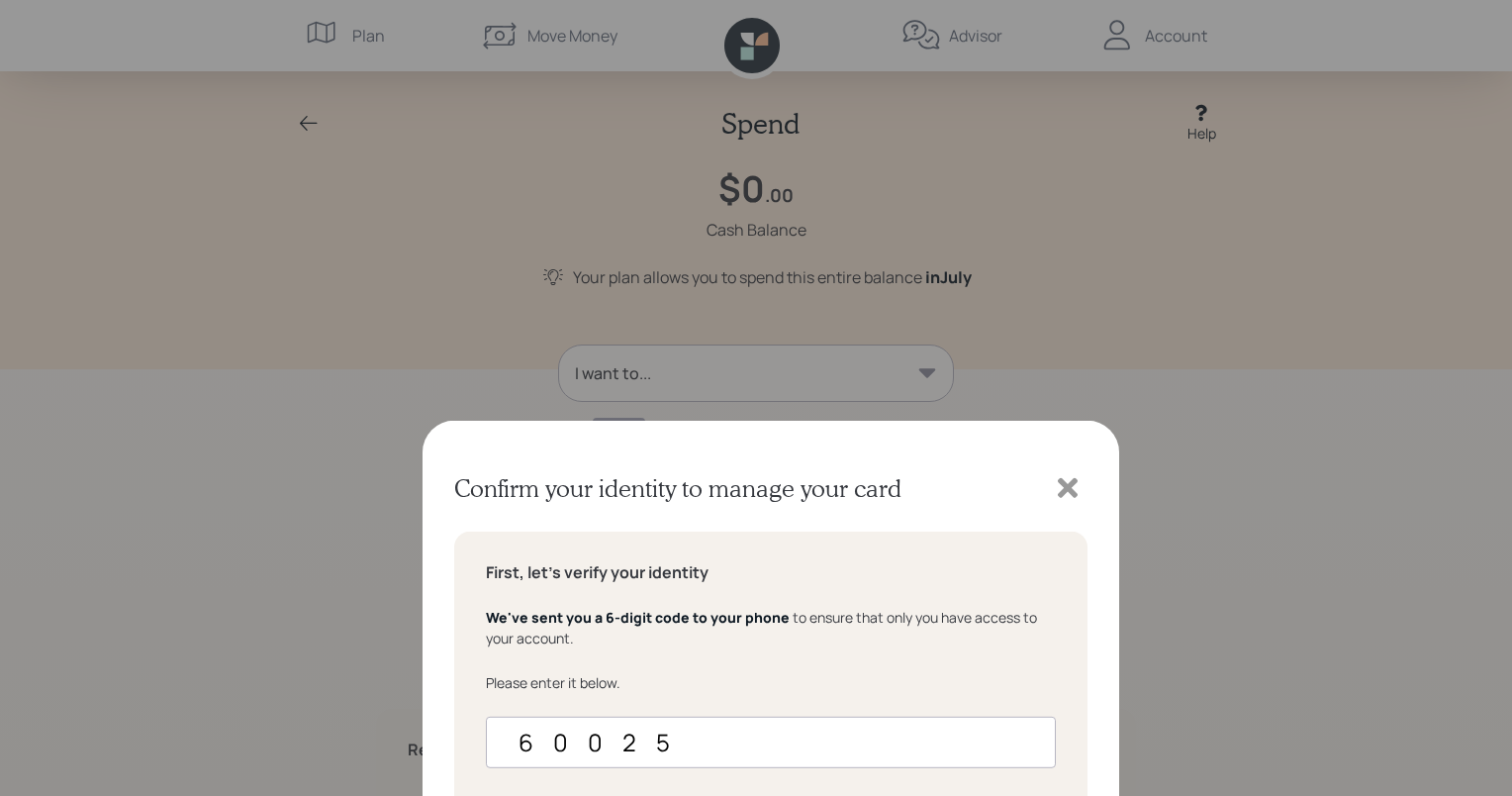 type on "600253" 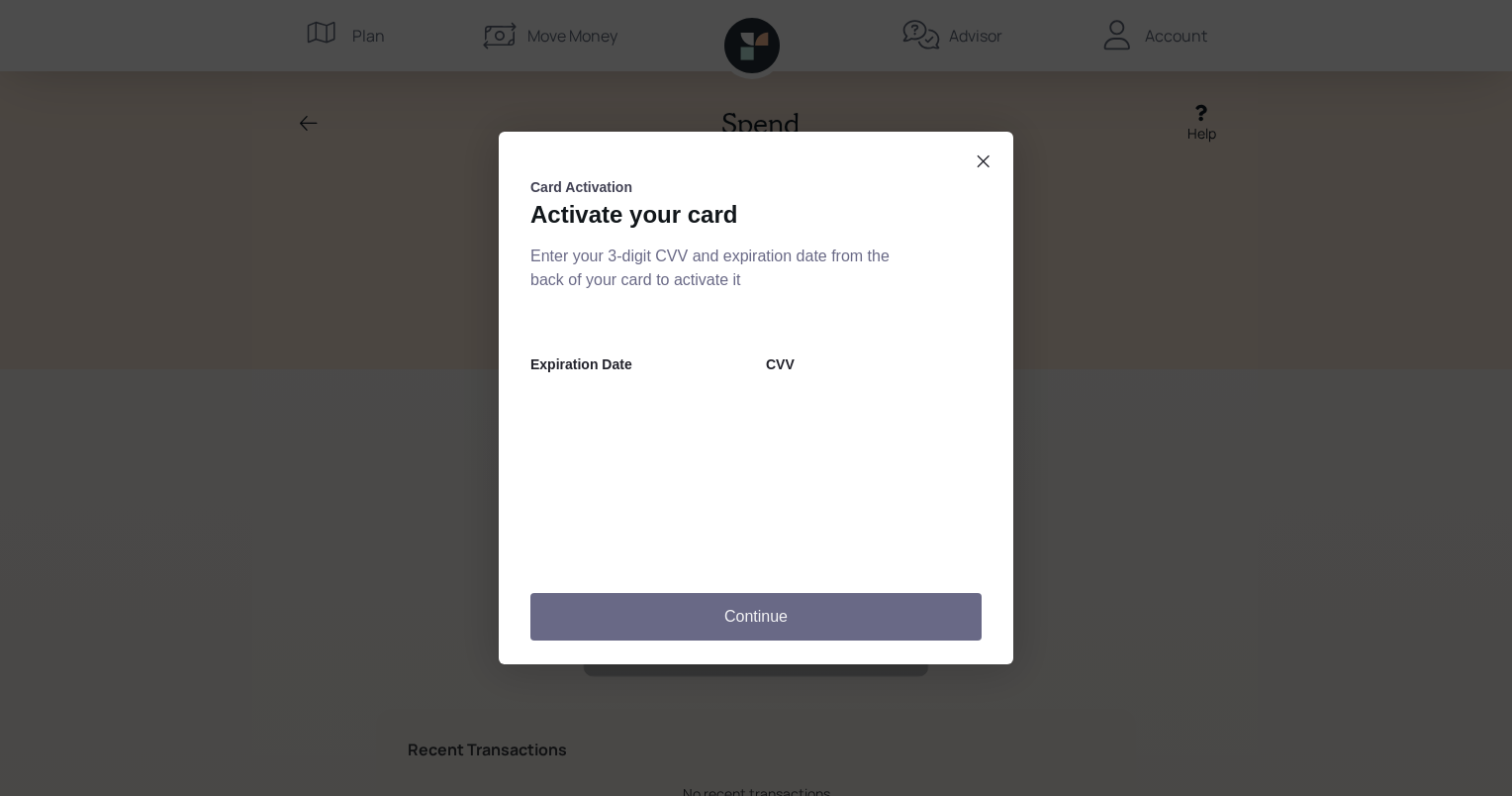 click on "Continue" at bounding box center [756, 617] 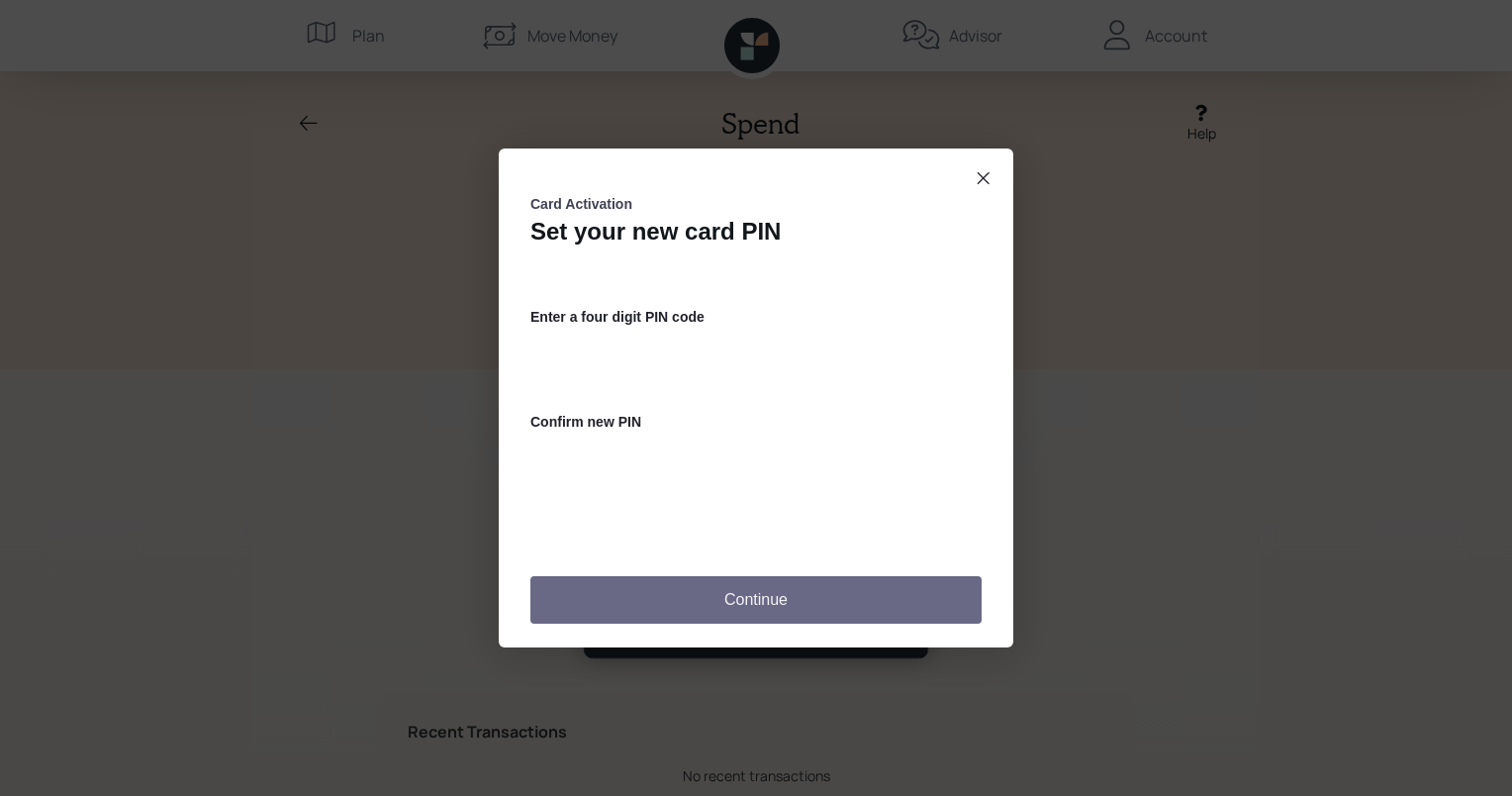 click on "Continue" at bounding box center [756, 600] 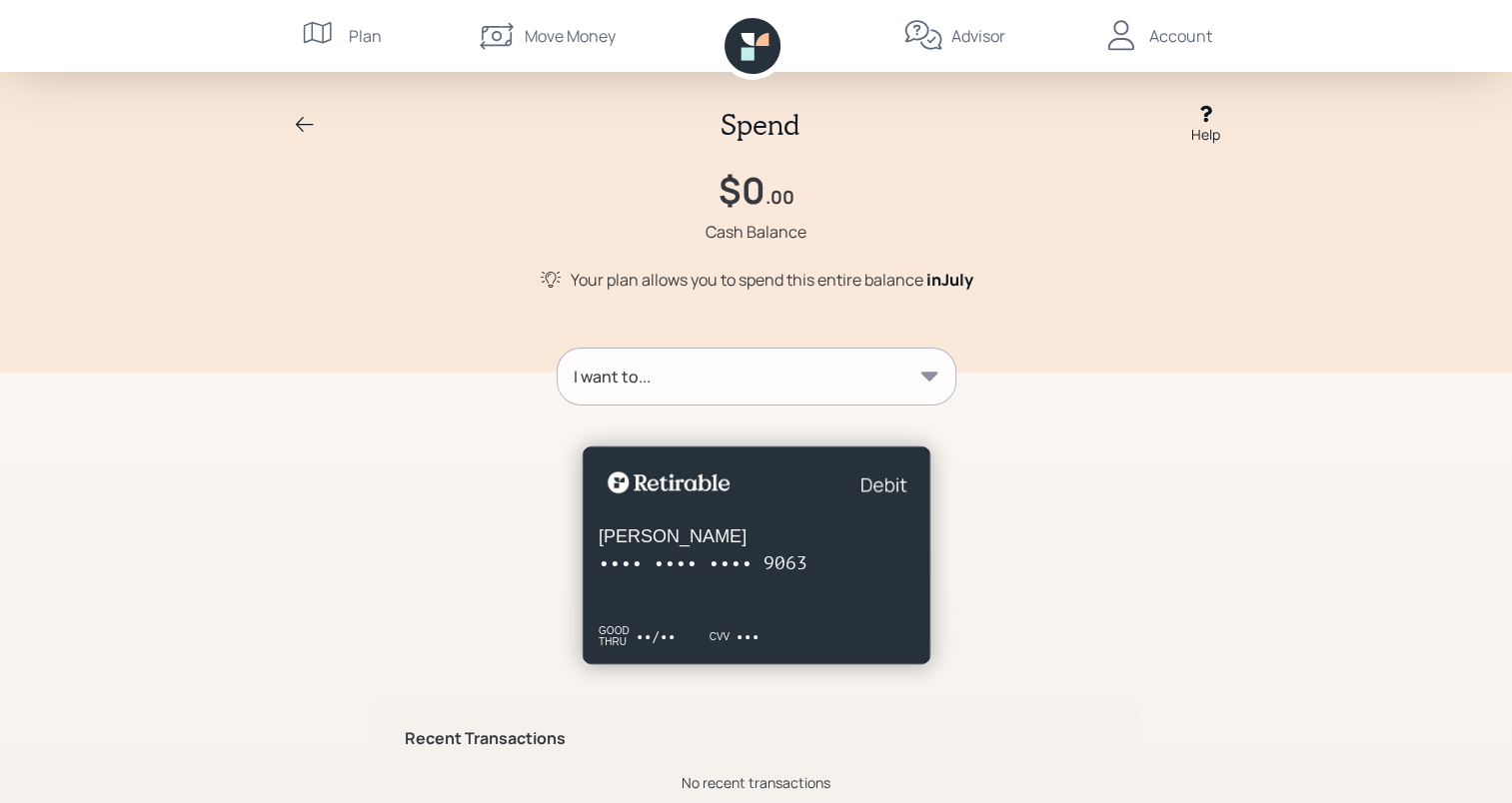 click on "Done" at bounding box center [756, 610] 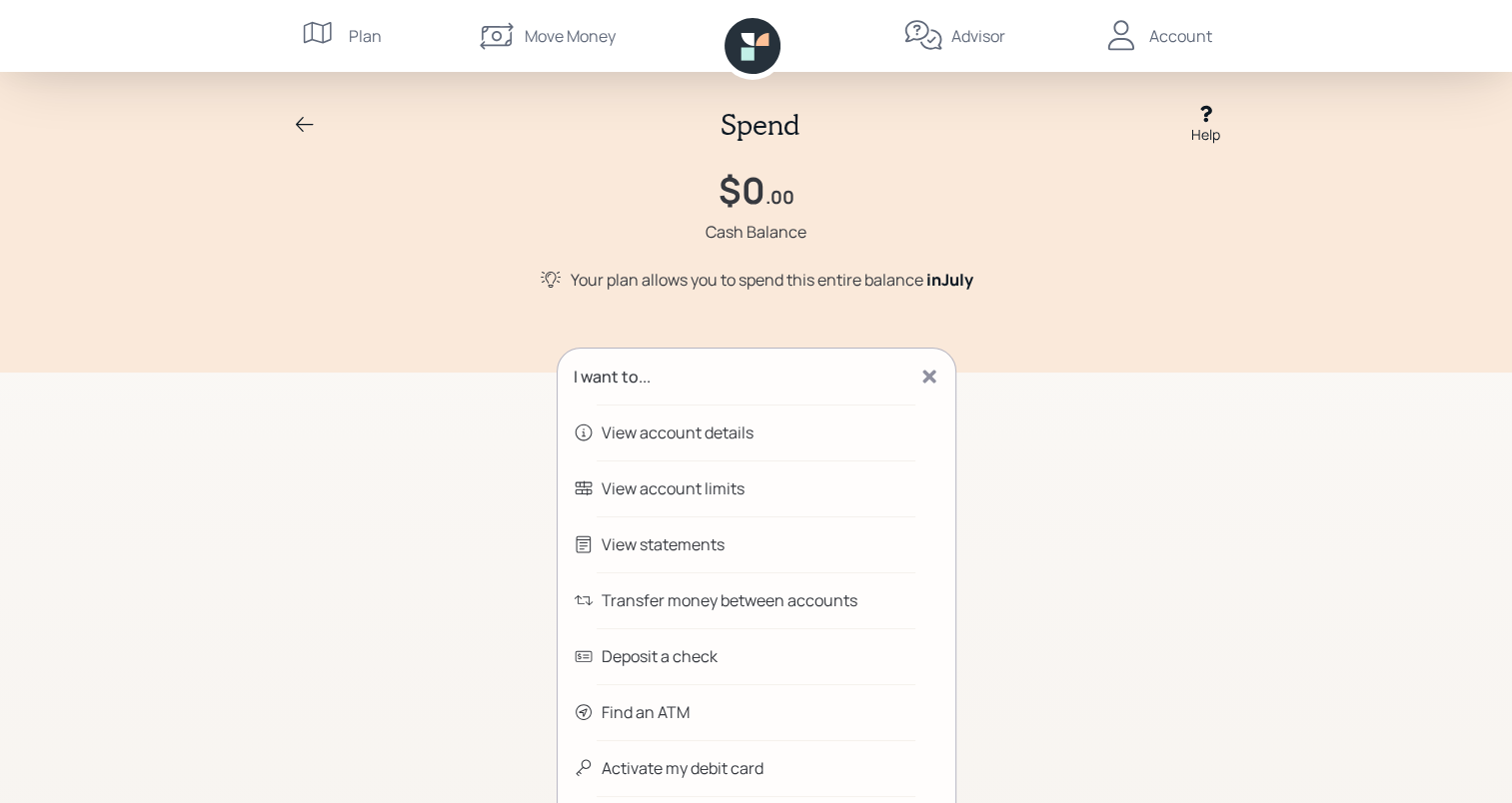 click on "View account details" at bounding box center [678, 432] 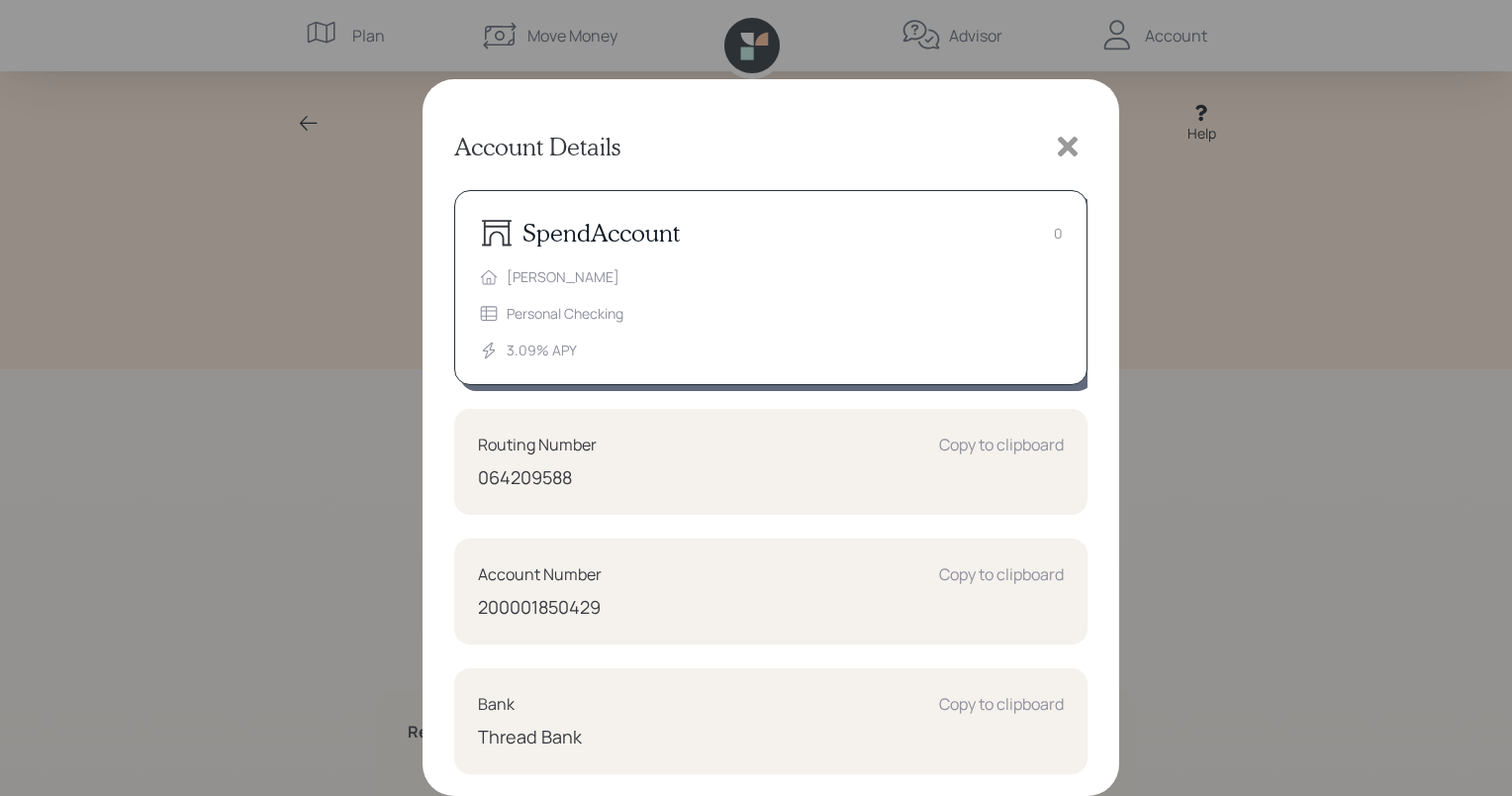 click 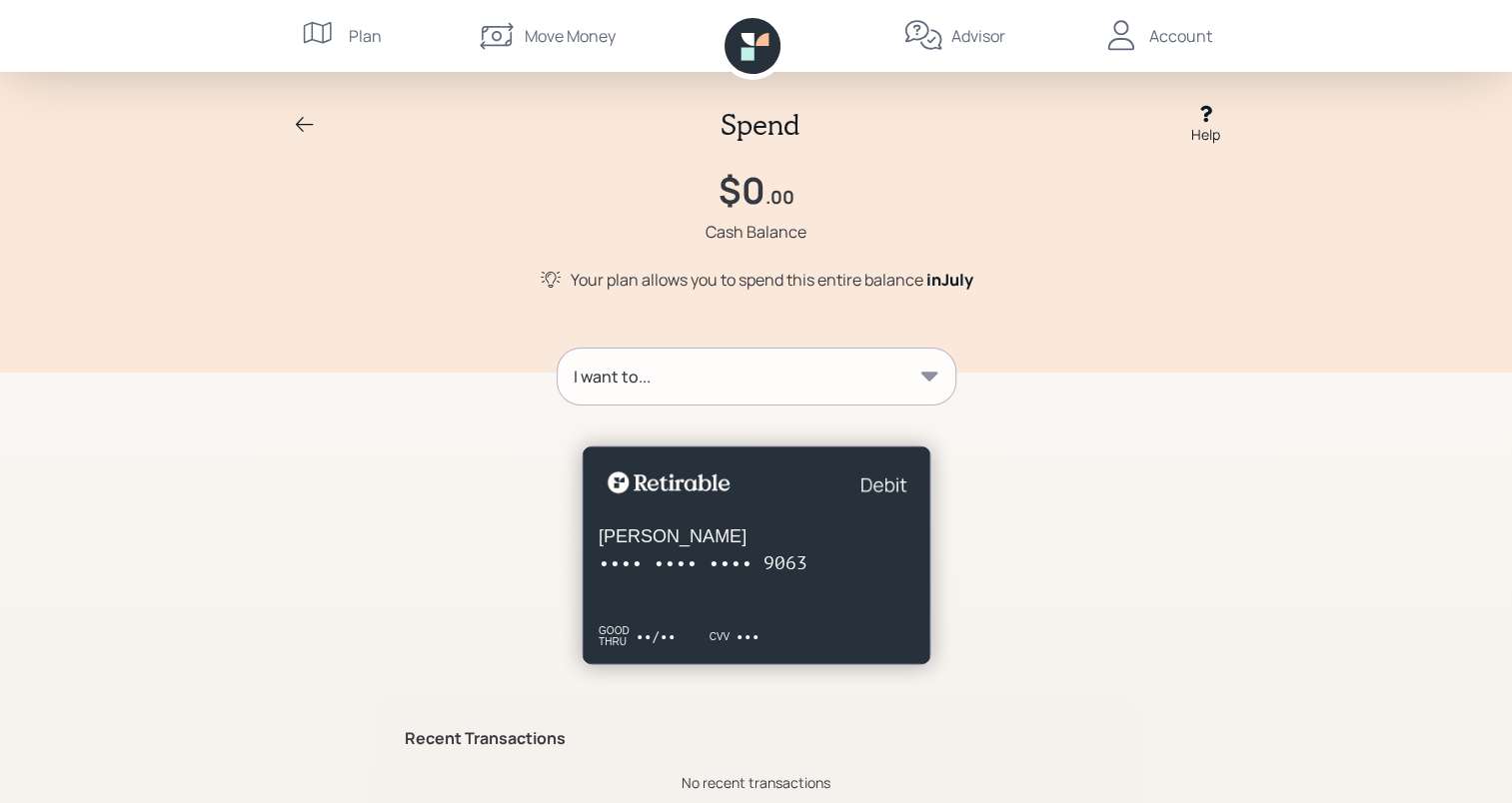 click 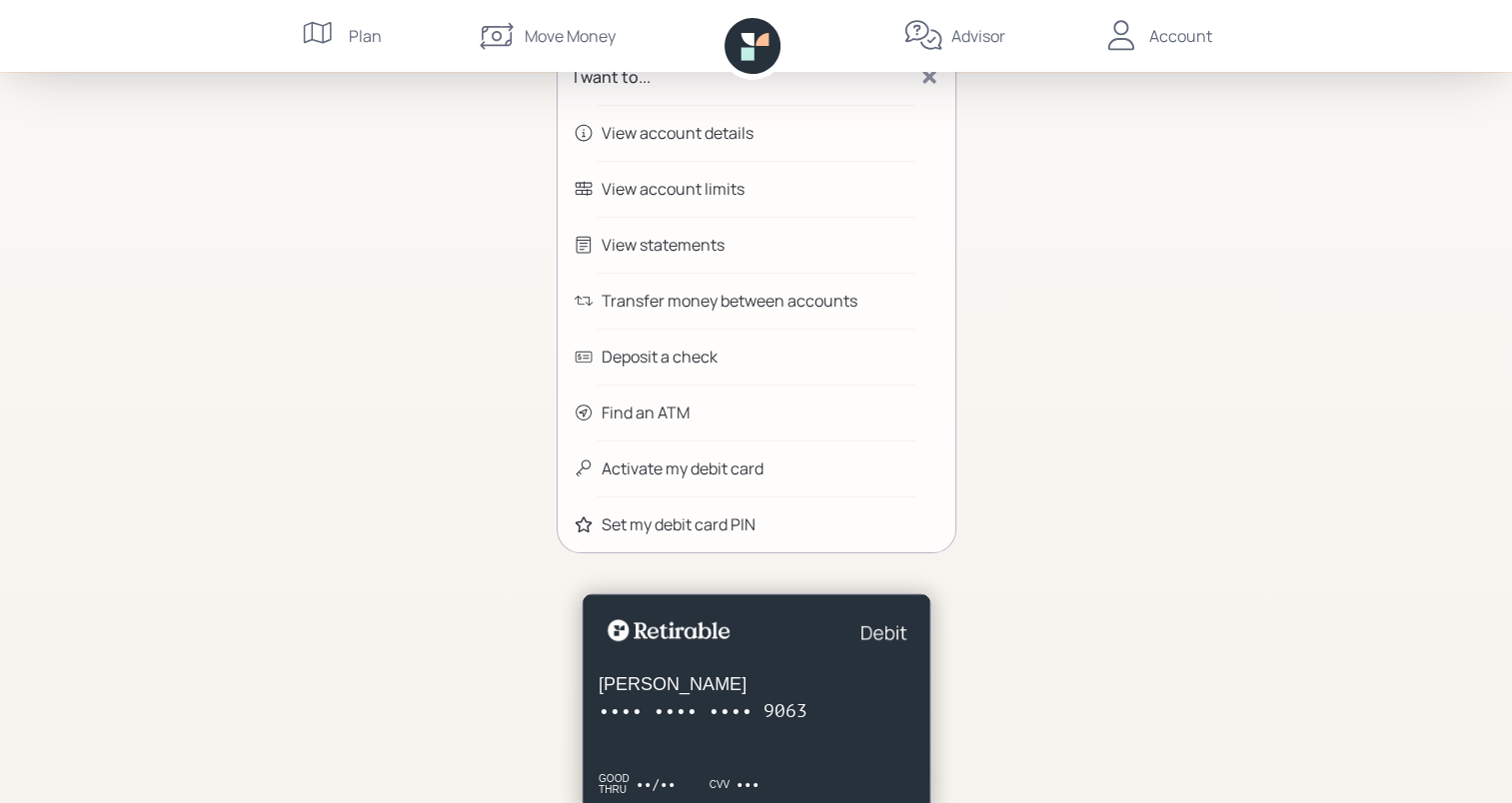 scroll, scrollTop: 400, scrollLeft: 0, axis: vertical 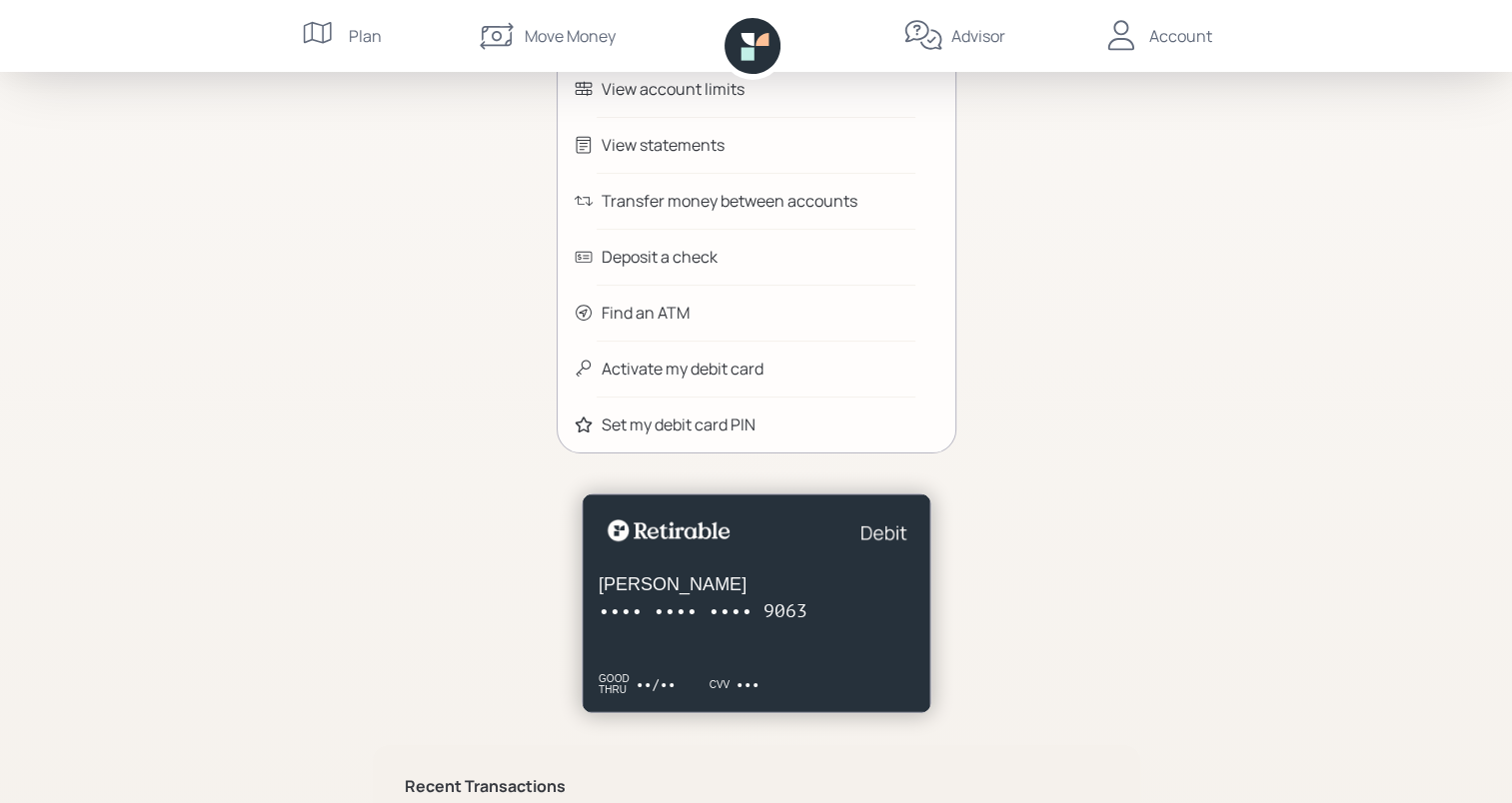 click on "Find an ATM" at bounding box center [646, 313] 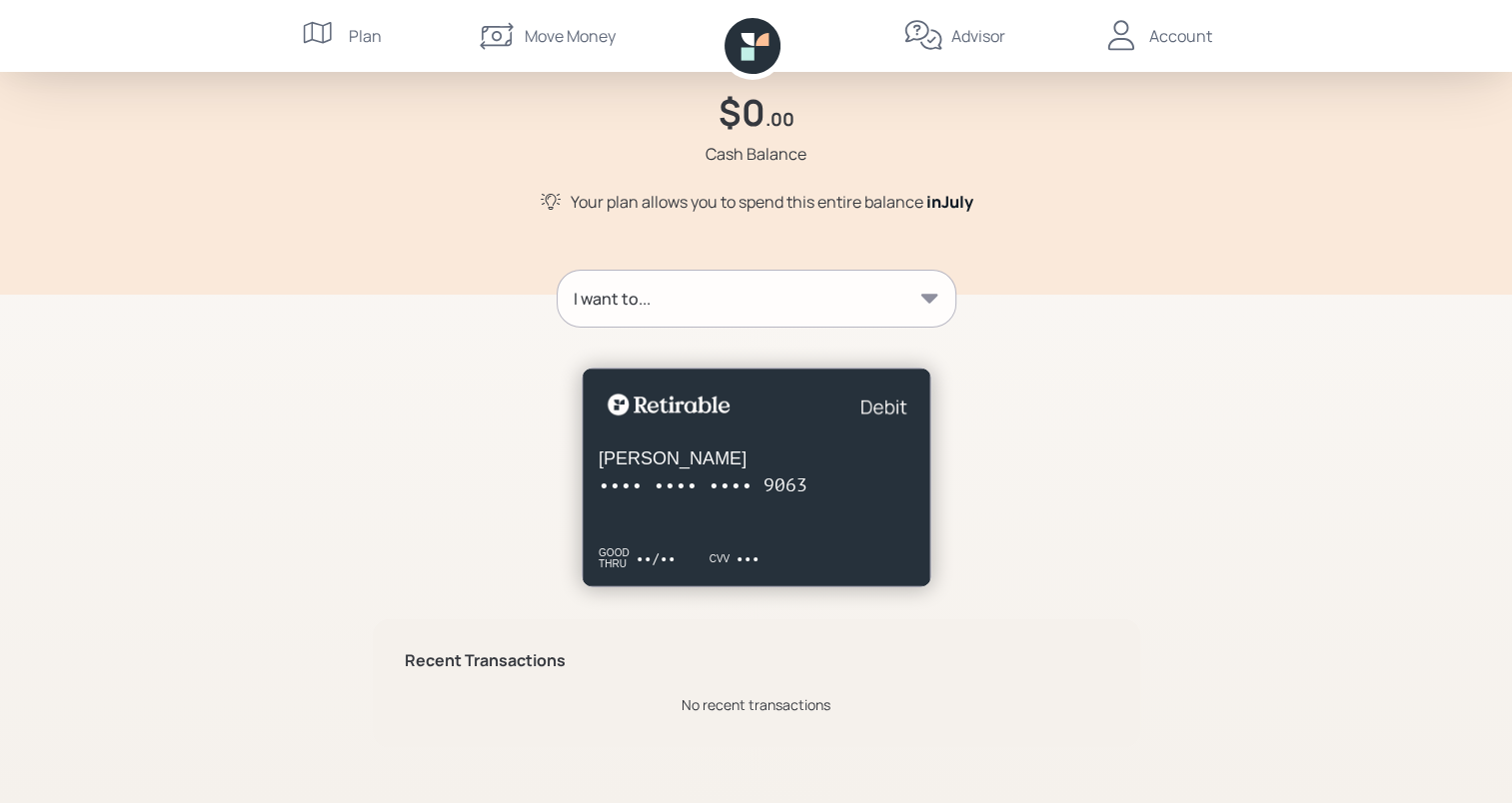 scroll, scrollTop: 77, scrollLeft: 0, axis: vertical 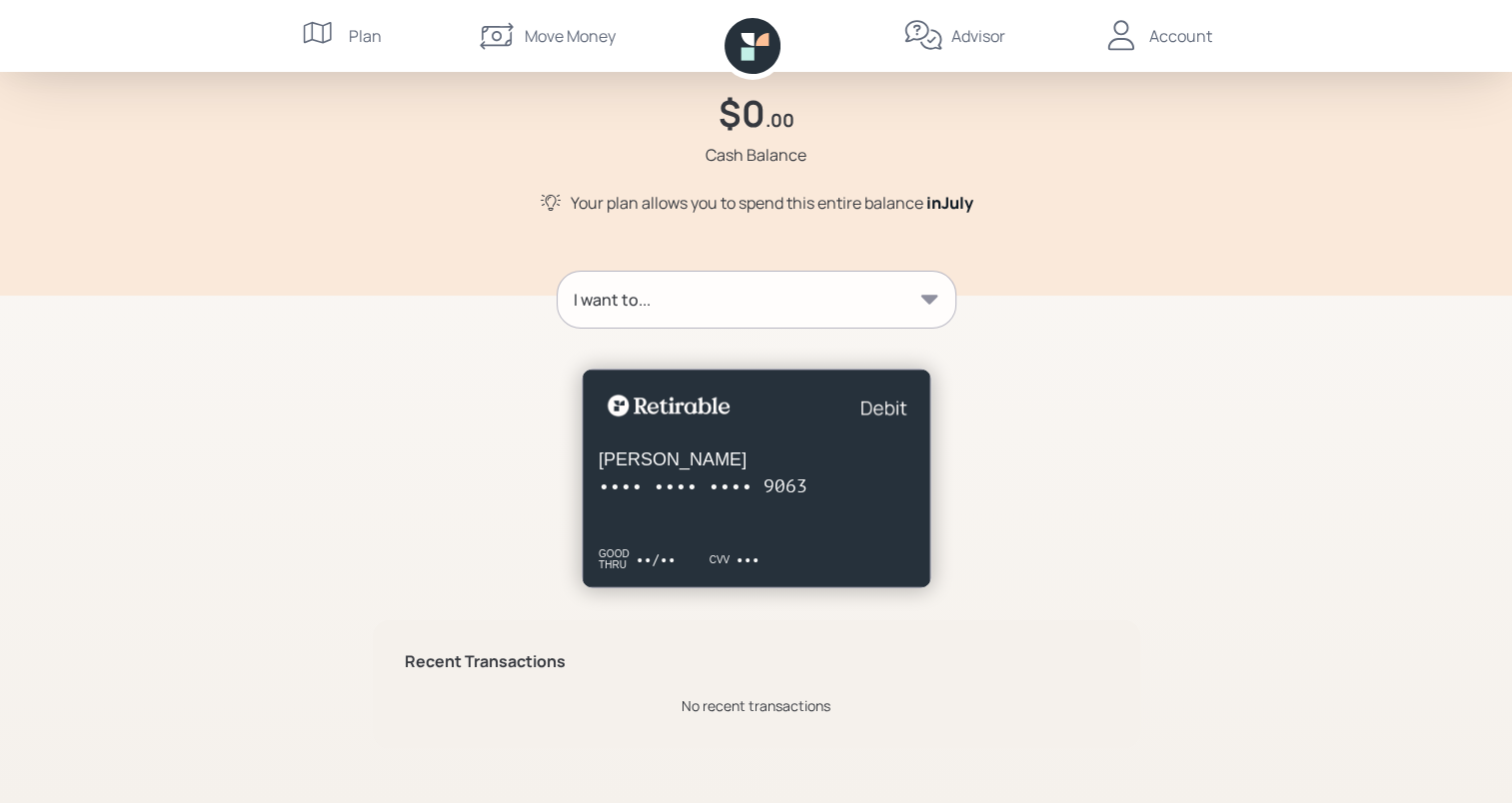 click on "Account" at bounding box center [1180, 36] 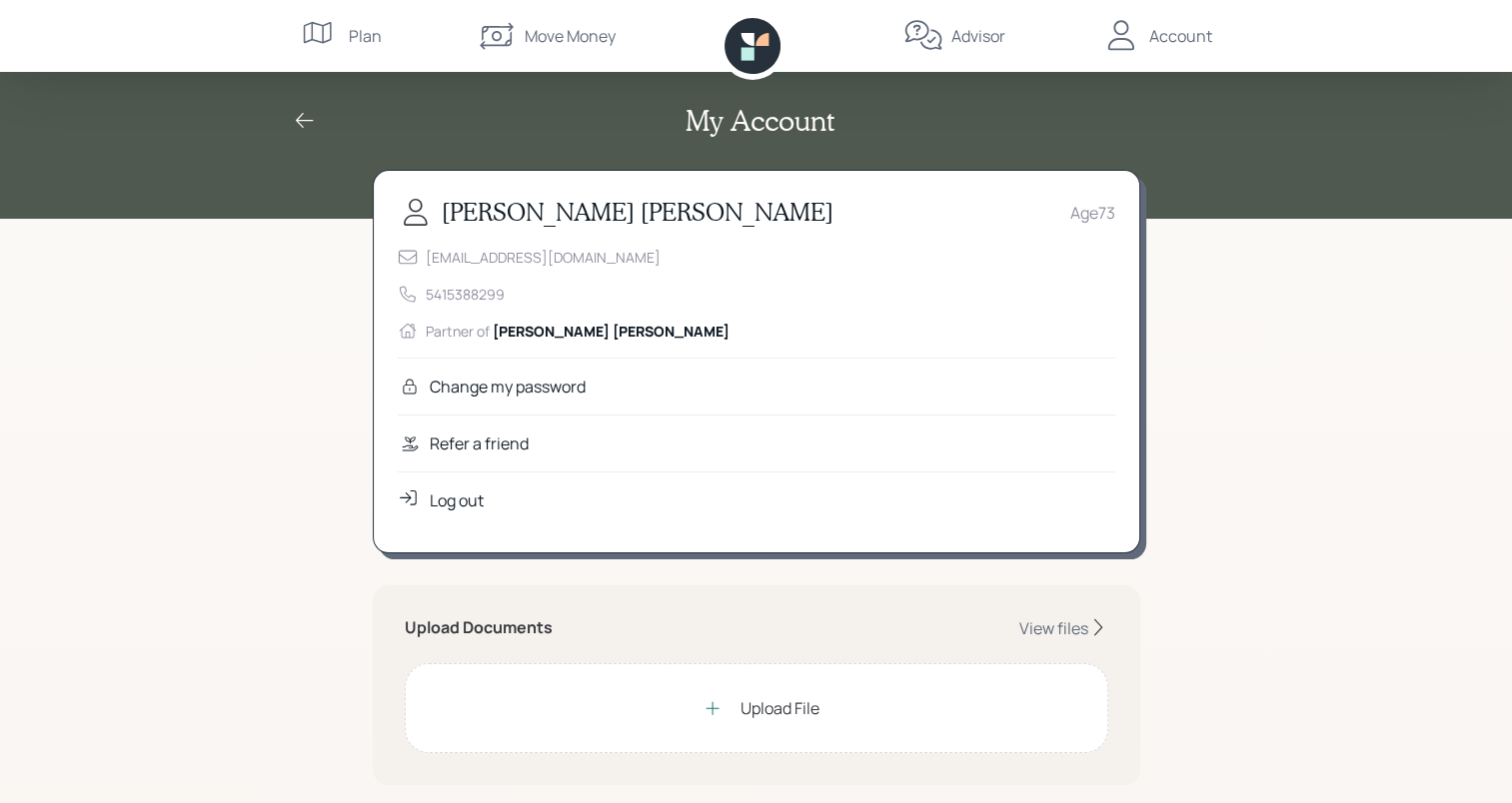 click on "Log out" at bounding box center [457, 500] 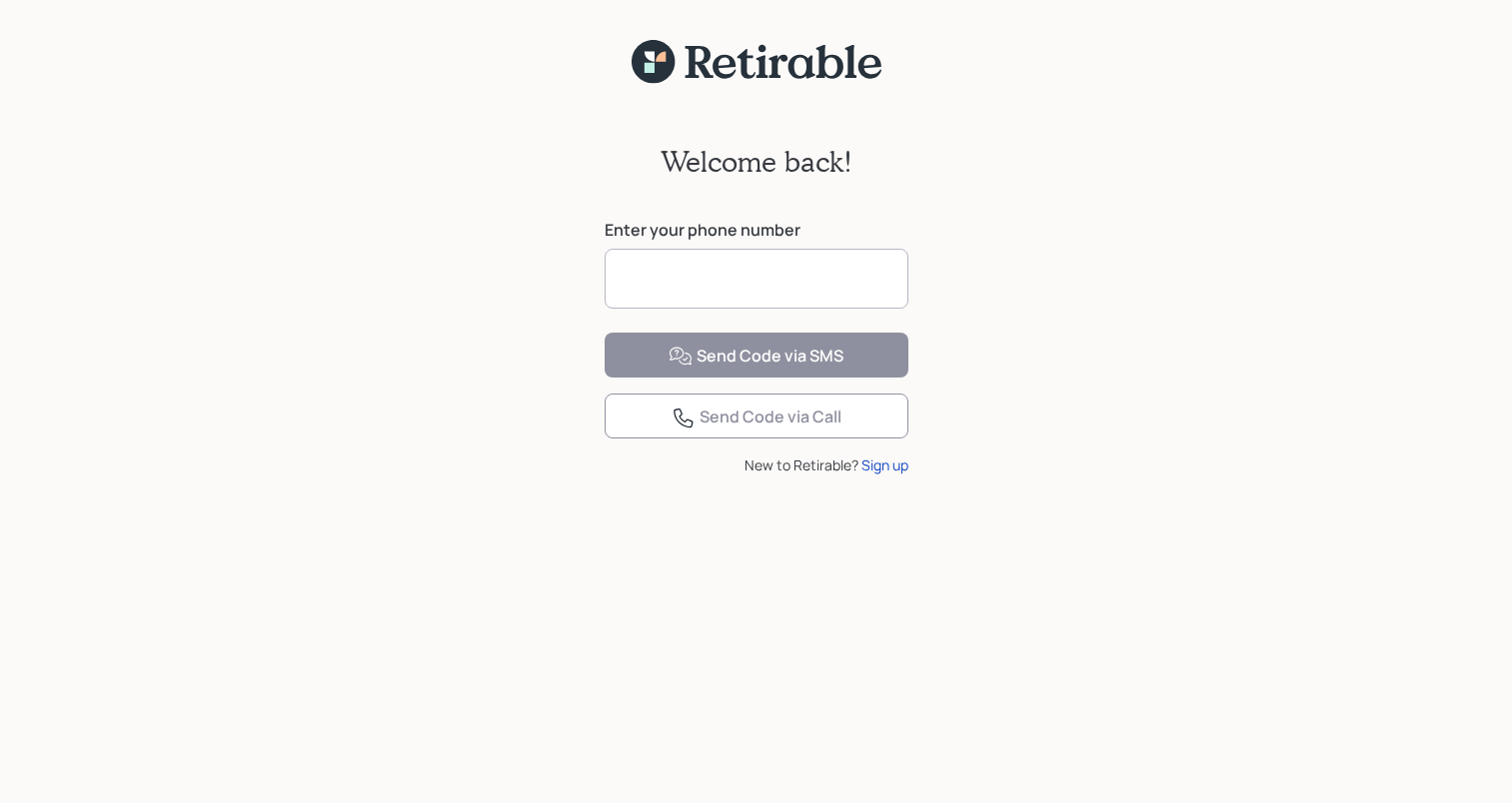 scroll, scrollTop: 0, scrollLeft: 0, axis: both 